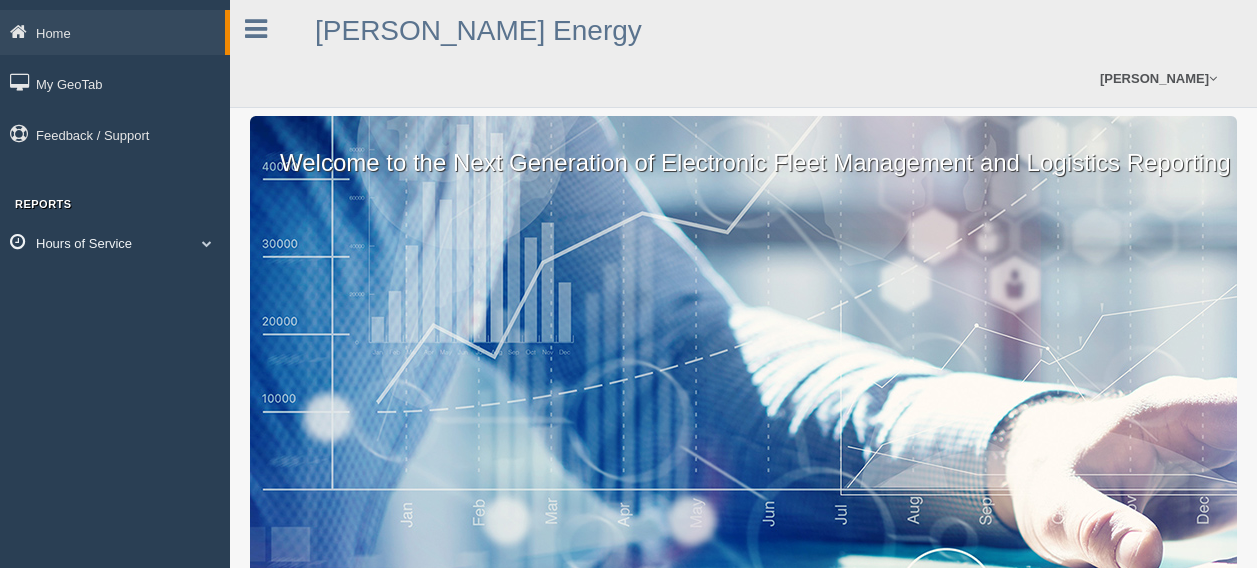 scroll, scrollTop: 0, scrollLeft: 0, axis: both 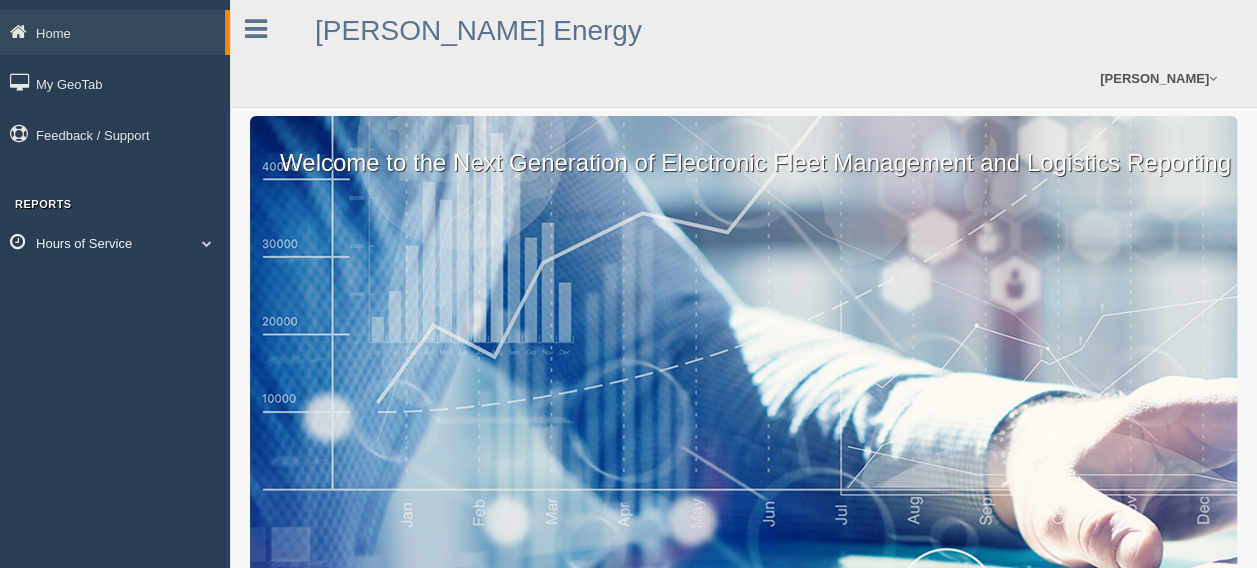 click on "Hours of Service" at bounding box center [115, 242] 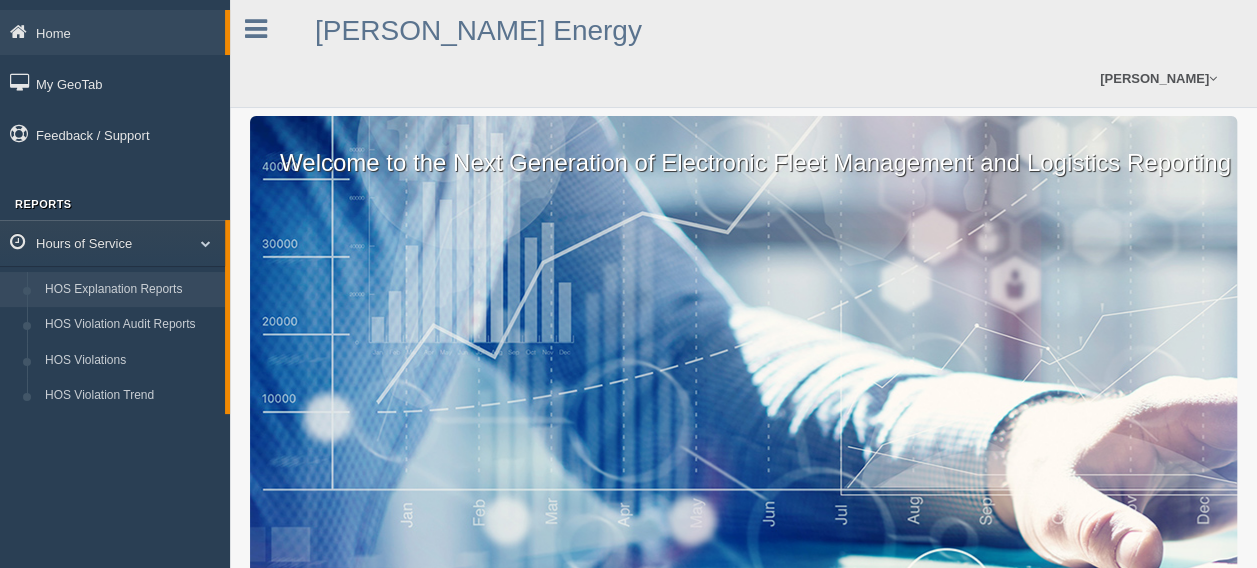 click on "HOS Explanation Reports" at bounding box center (130, 290) 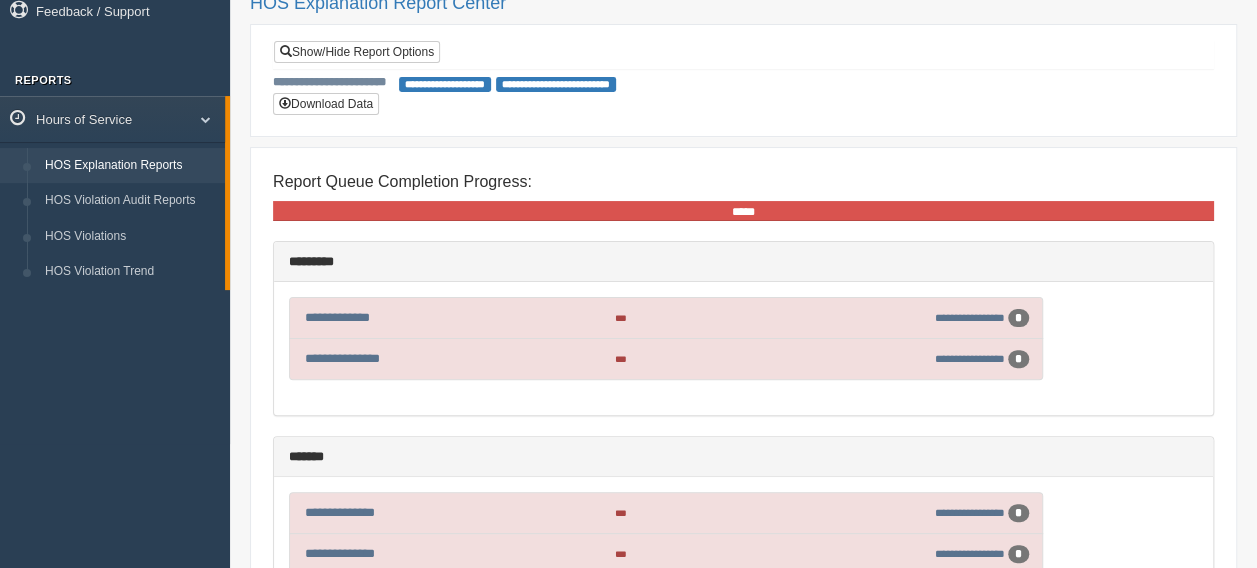 scroll, scrollTop: 238, scrollLeft: 0, axis: vertical 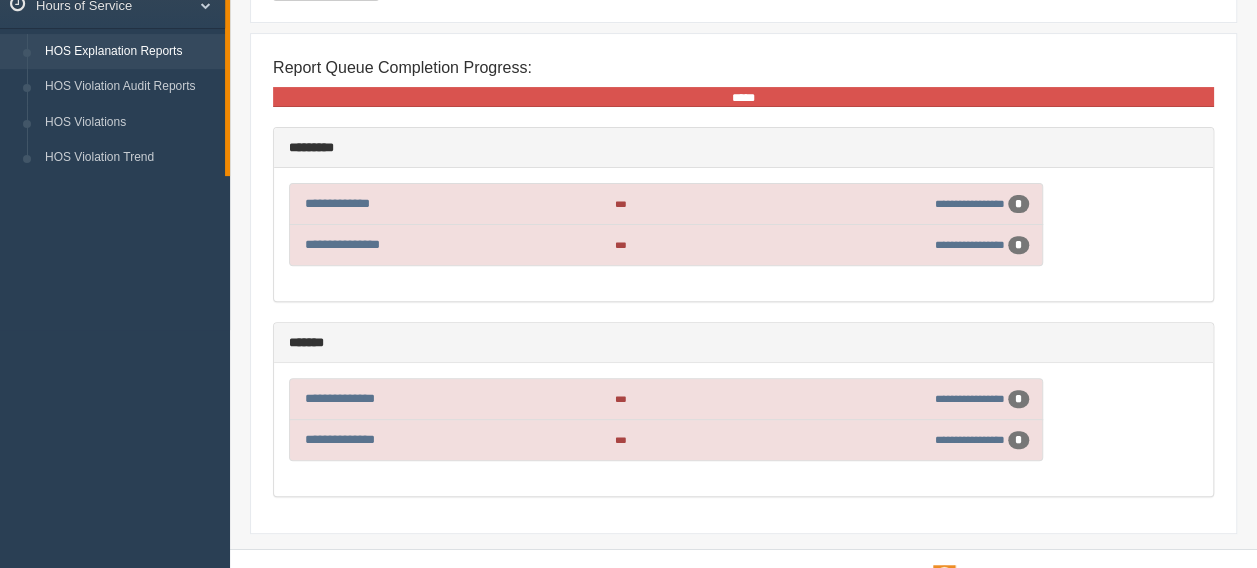 click on "**********" at bounding box center [743, 429] 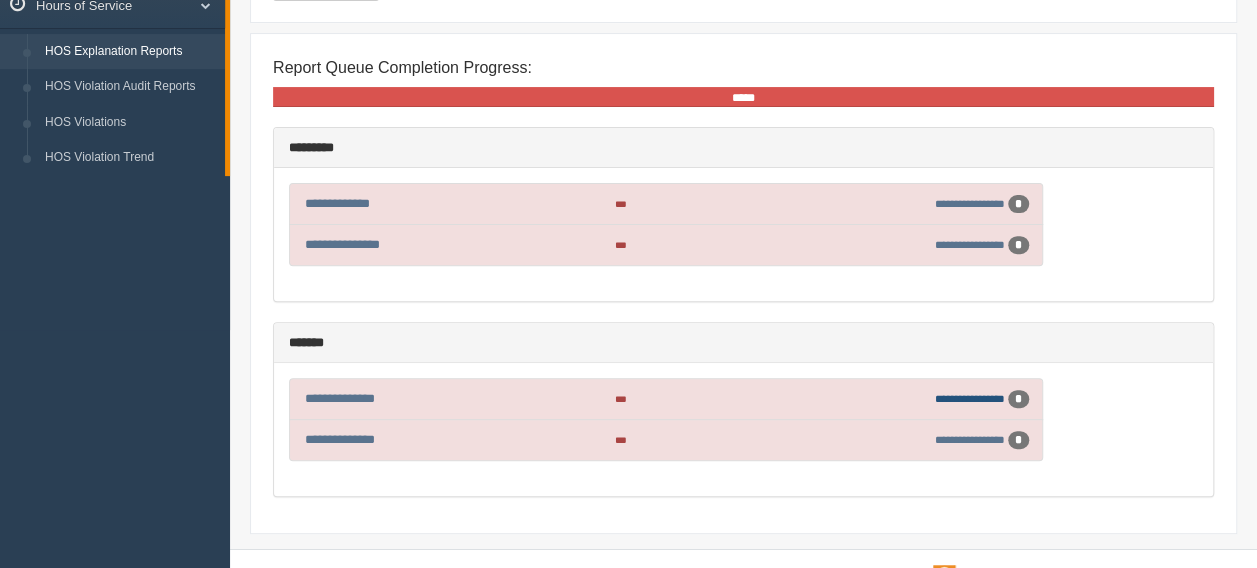 click on "**********" at bounding box center [970, 398] 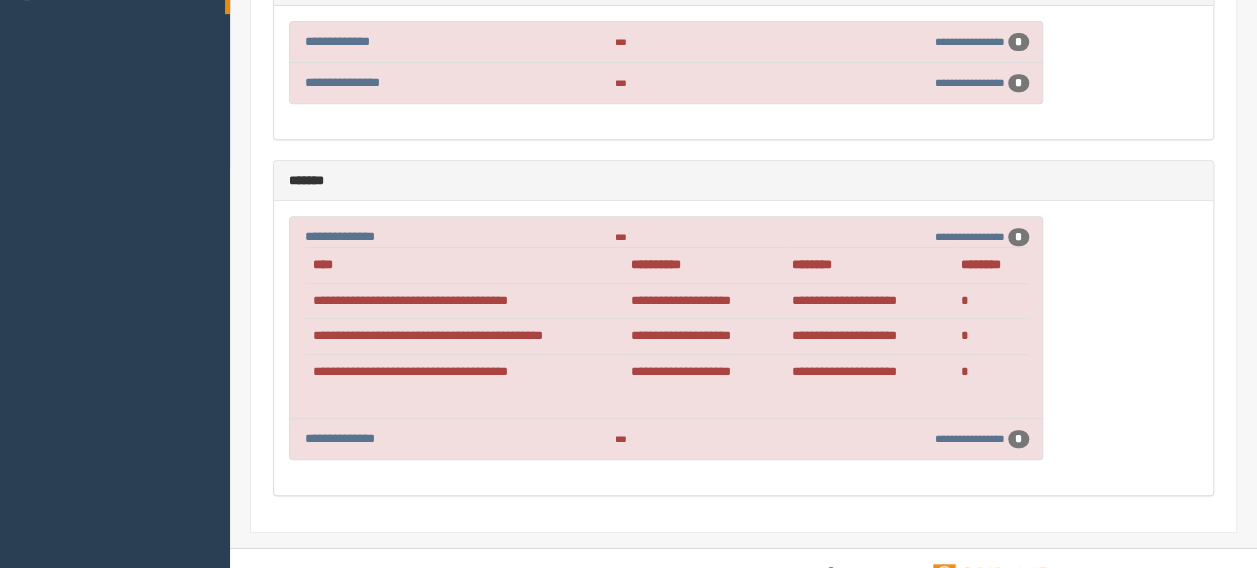 scroll, scrollTop: 100, scrollLeft: 0, axis: vertical 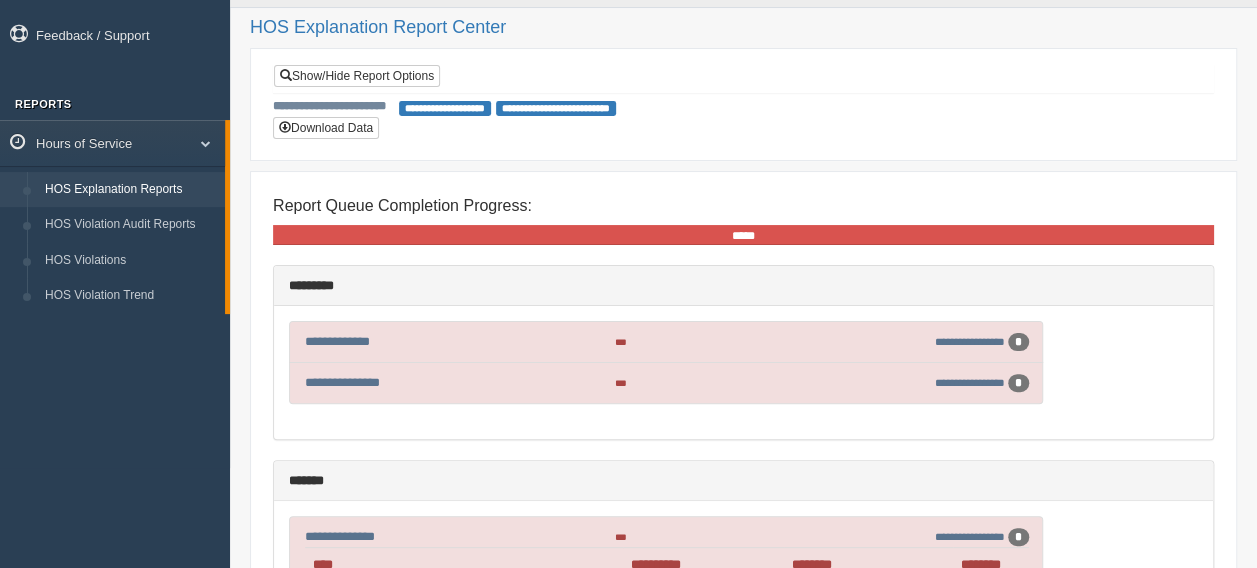 click on "**********" at bounding box center [667, 342] 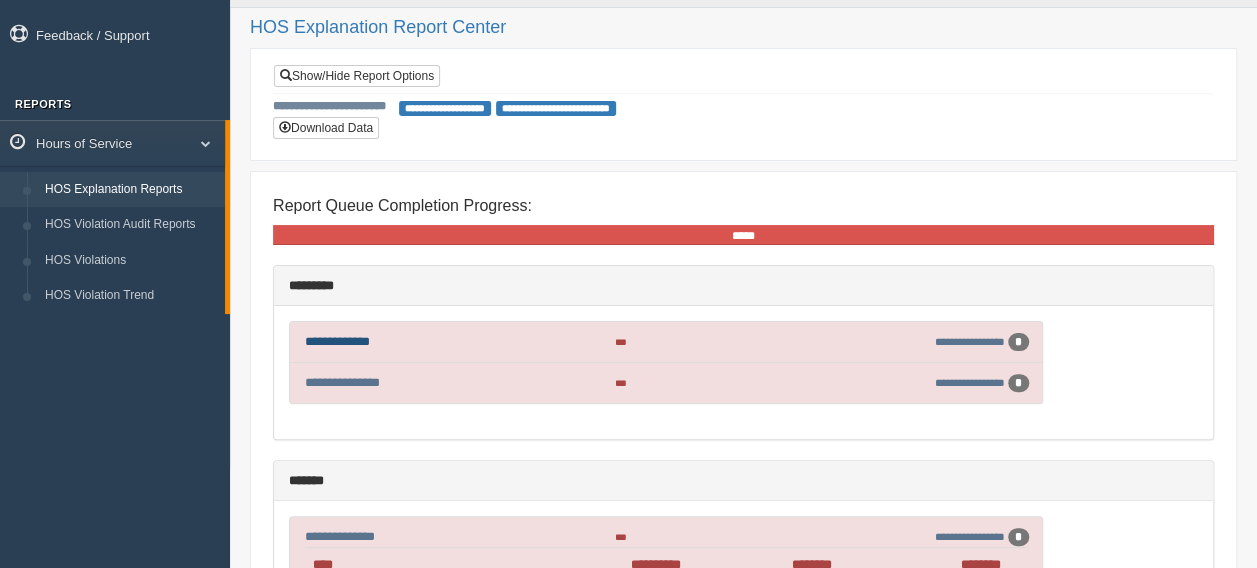 click on "**********" at bounding box center [337, 341] 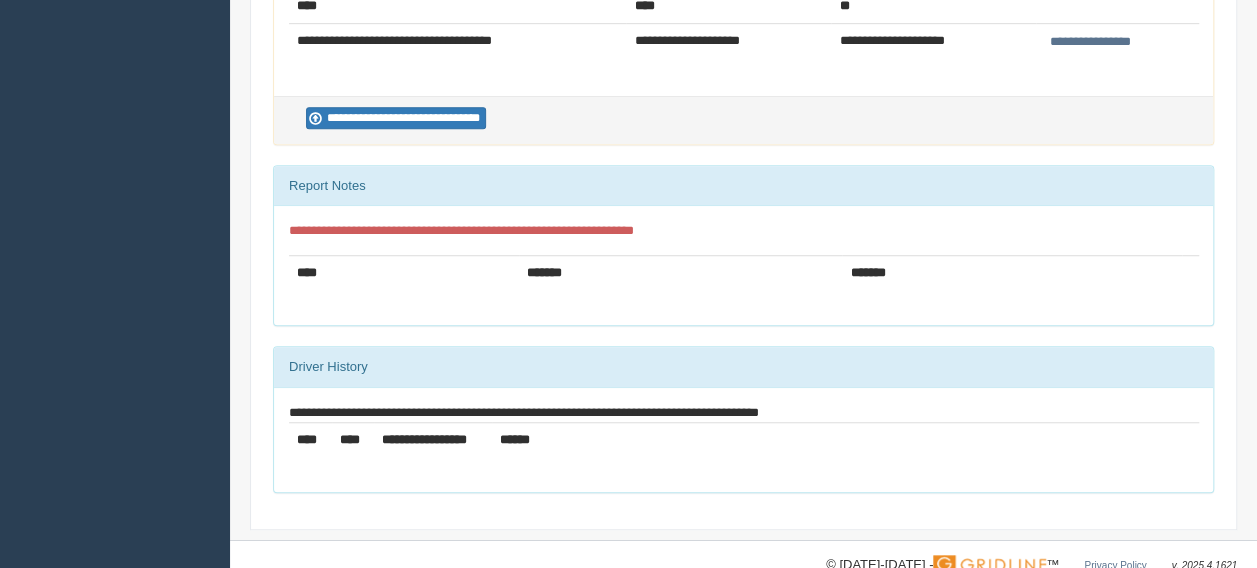 scroll, scrollTop: 0, scrollLeft: 0, axis: both 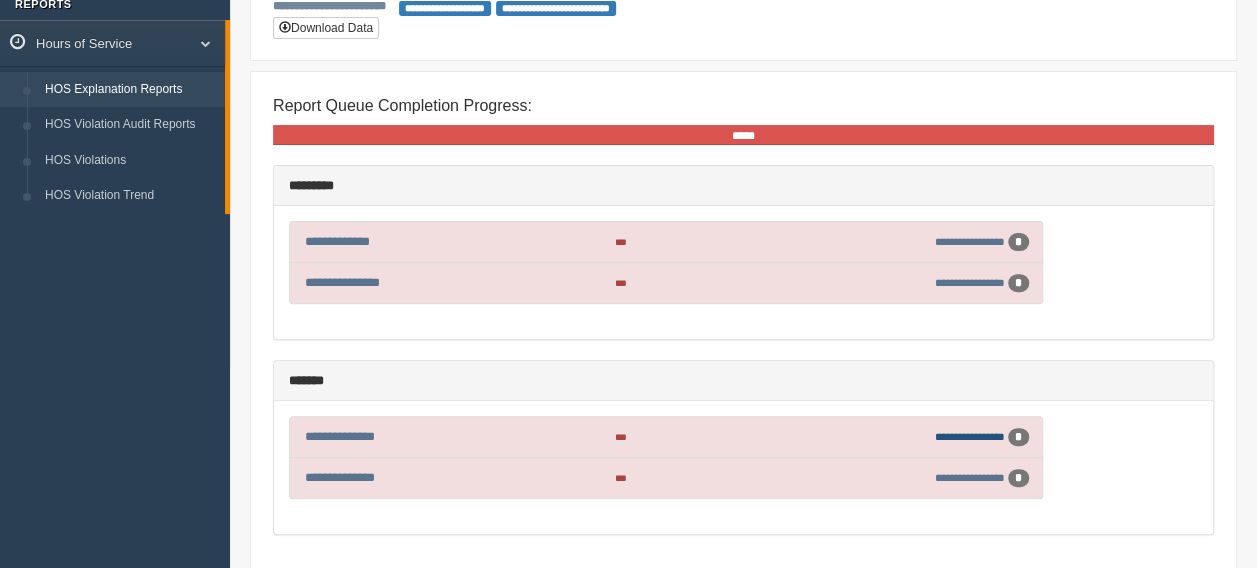 click on "**********" at bounding box center (970, 436) 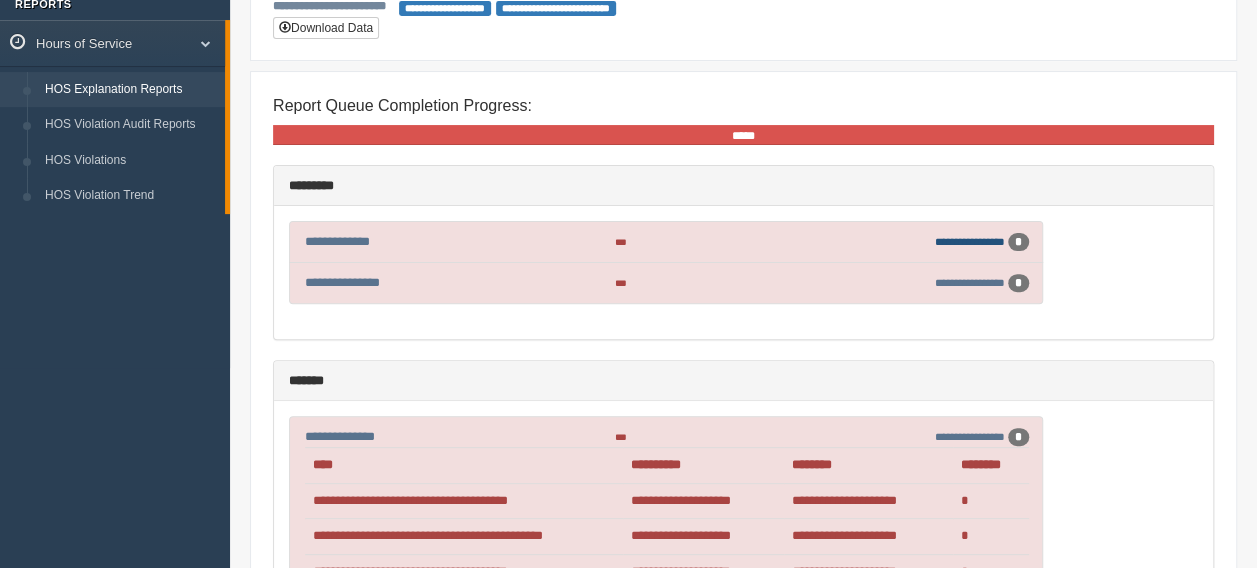 click on "**********" at bounding box center [970, 241] 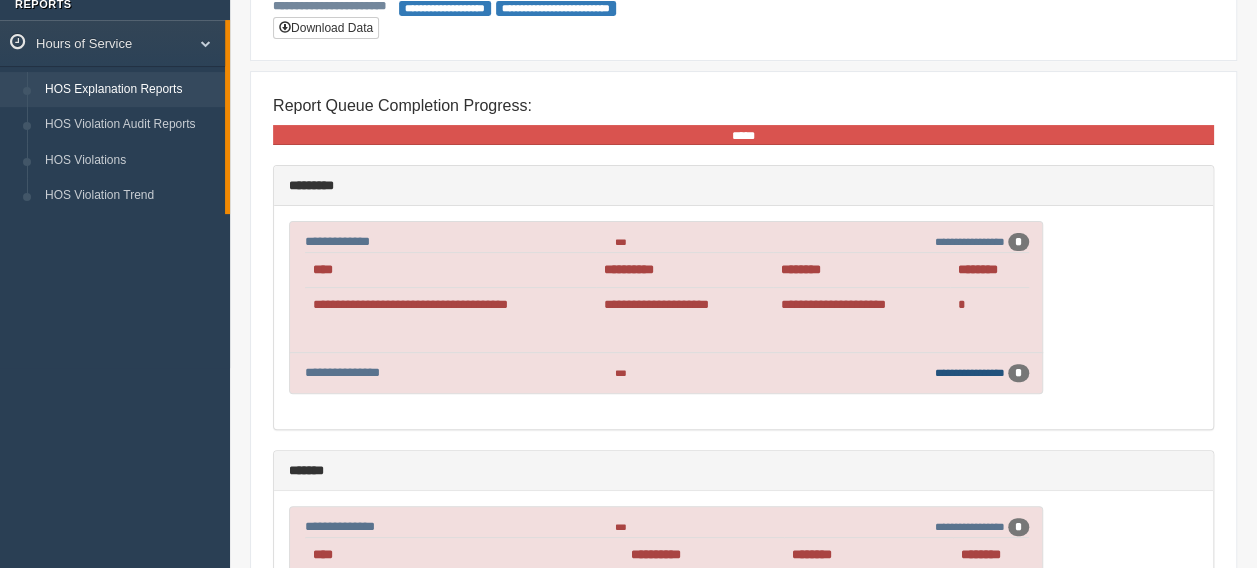 click on "**********" at bounding box center (970, 372) 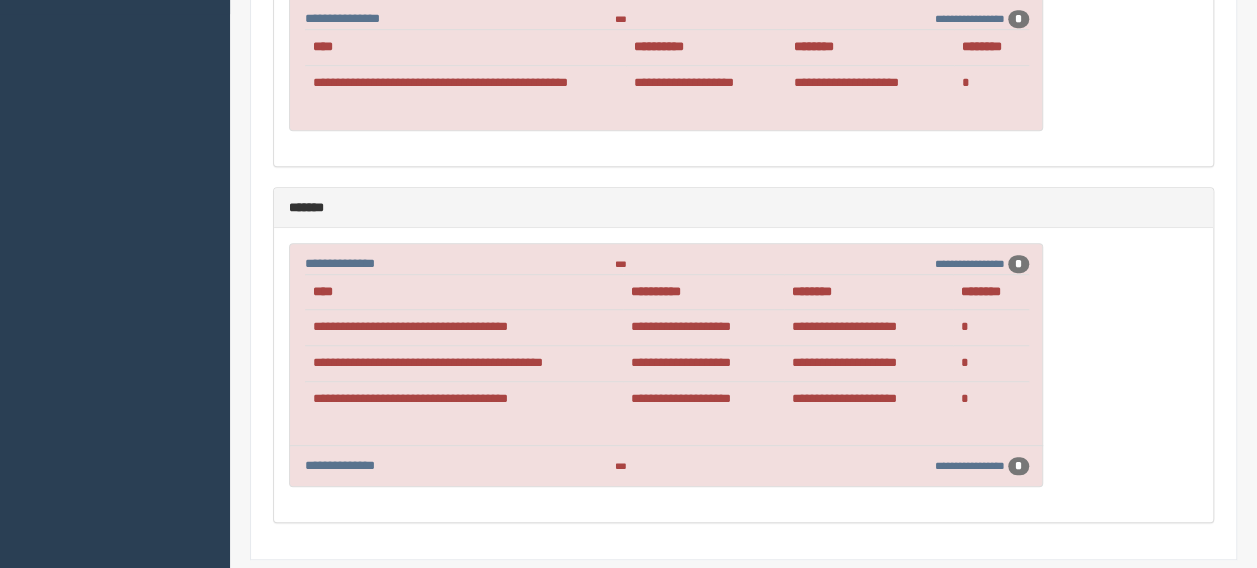 scroll, scrollTop: 580, scrollLeft: 0, axis: vertical 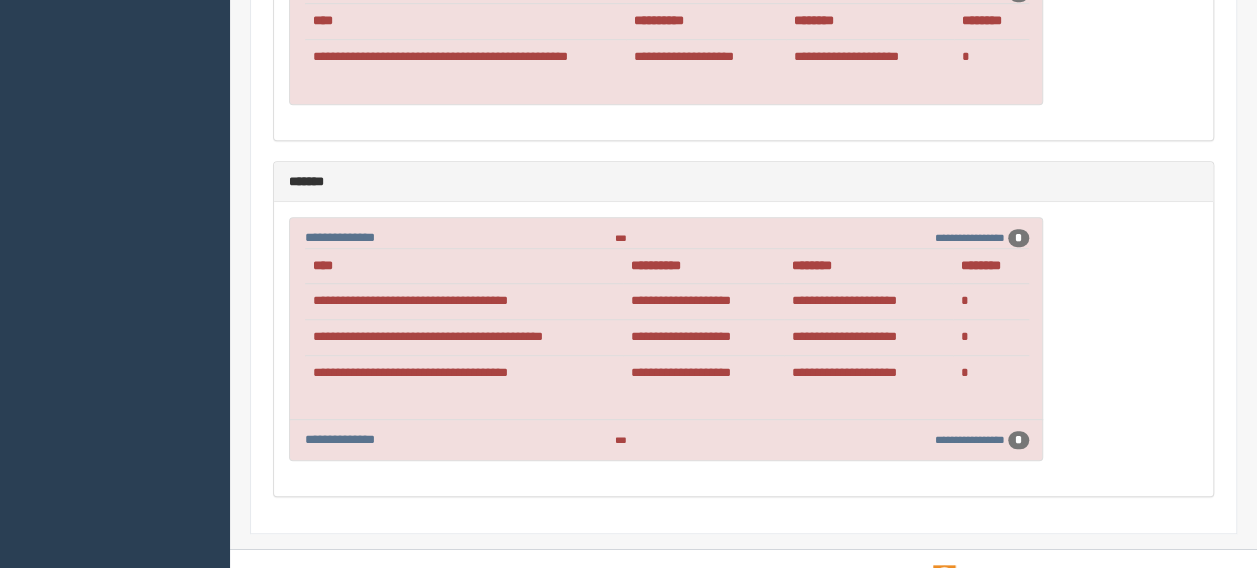 click on "**********" at bounding box center [946, 440] 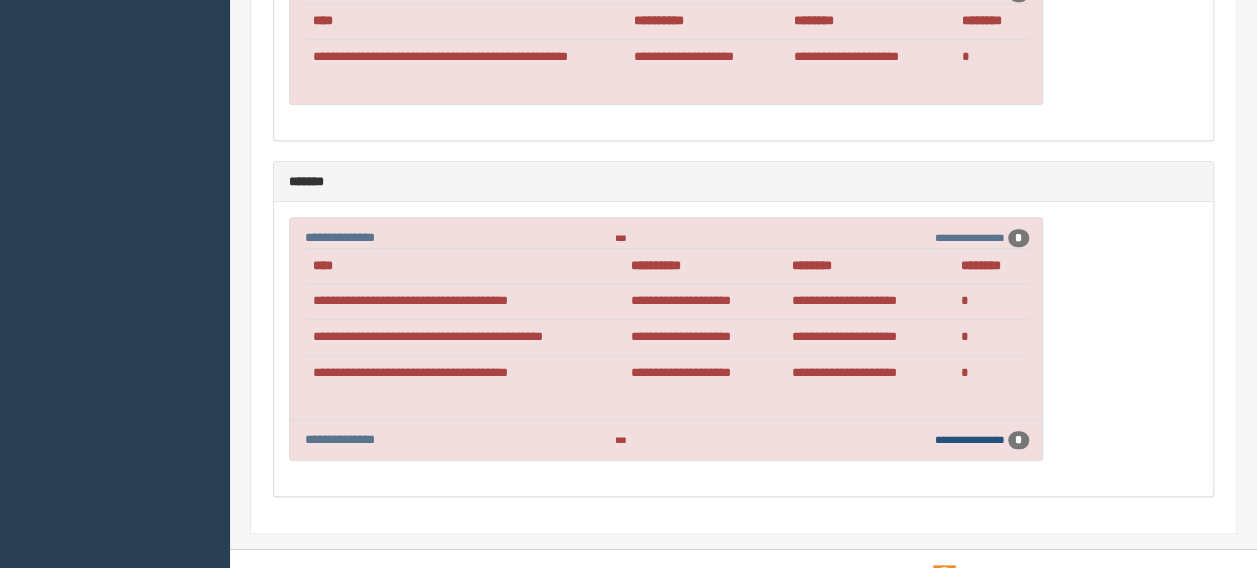 click on "**********" at bounding box center (970, 439) 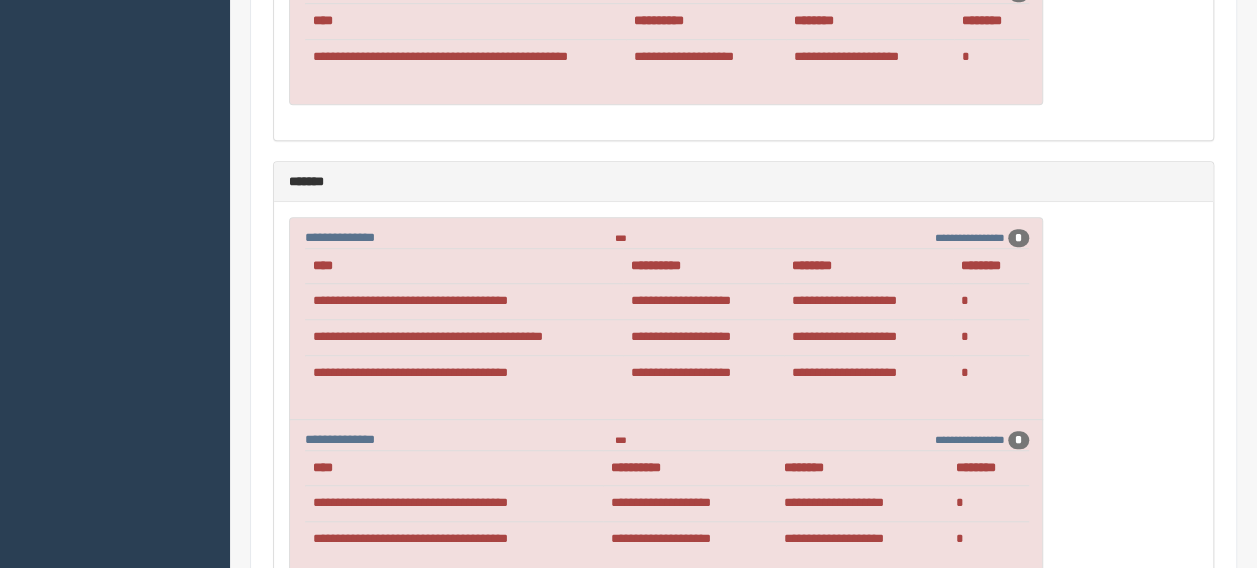 click on "**********" at bounding box center [743, 178] 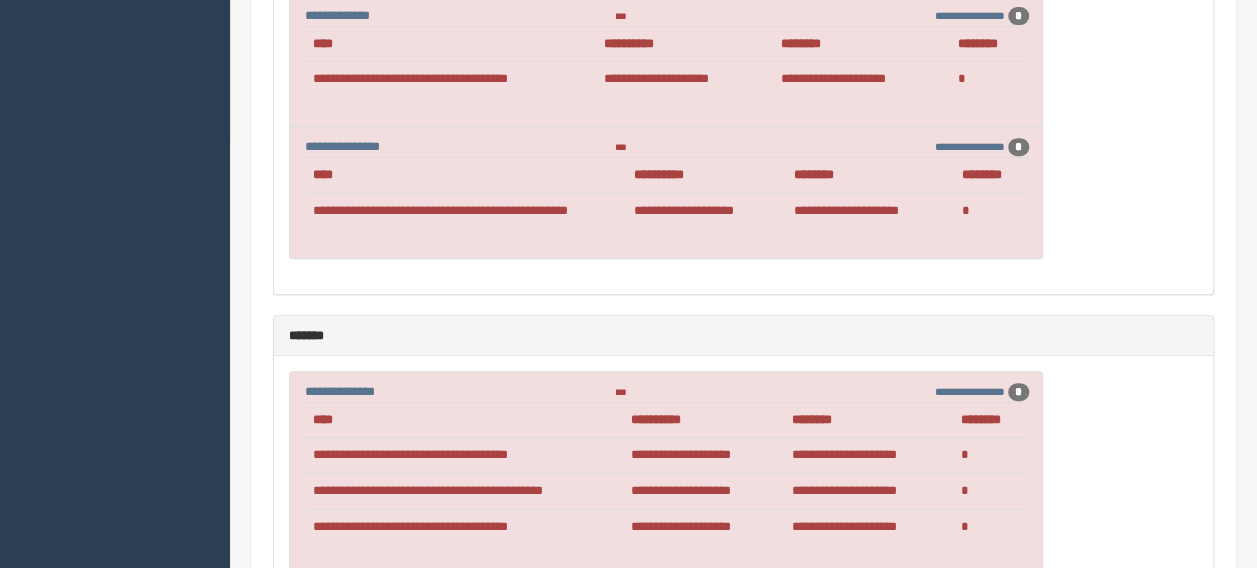 scroll, scrollTop: 300, scrollLeft: 0, axis: vertical 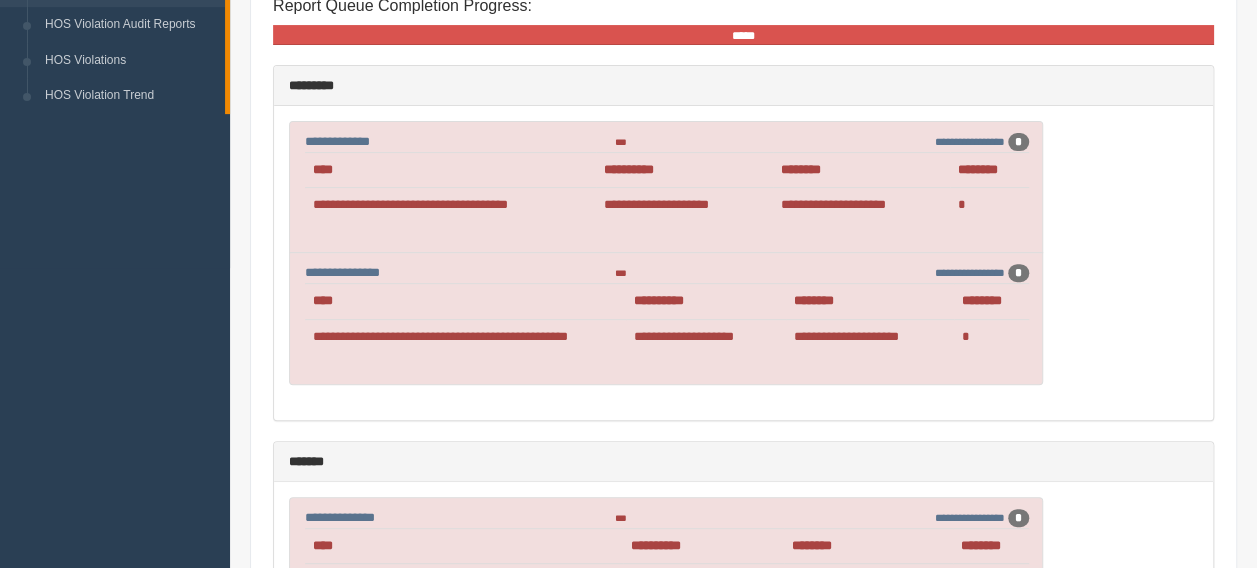 click on "**********" at bounding box center (465, 336) 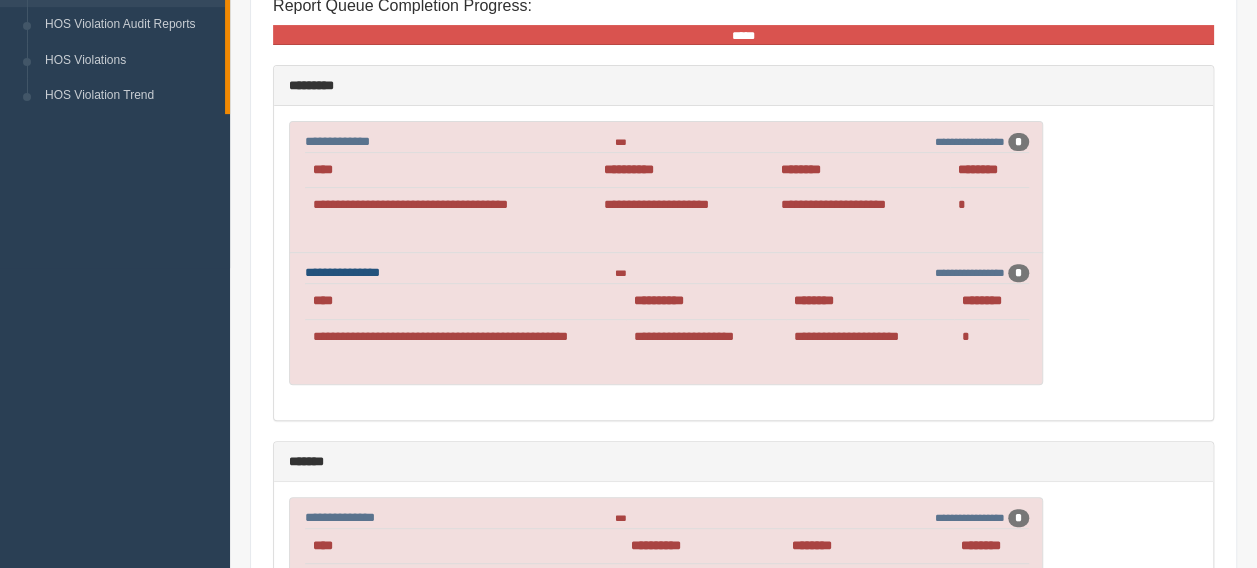 click on "**********" at bounding box center (342, 272) 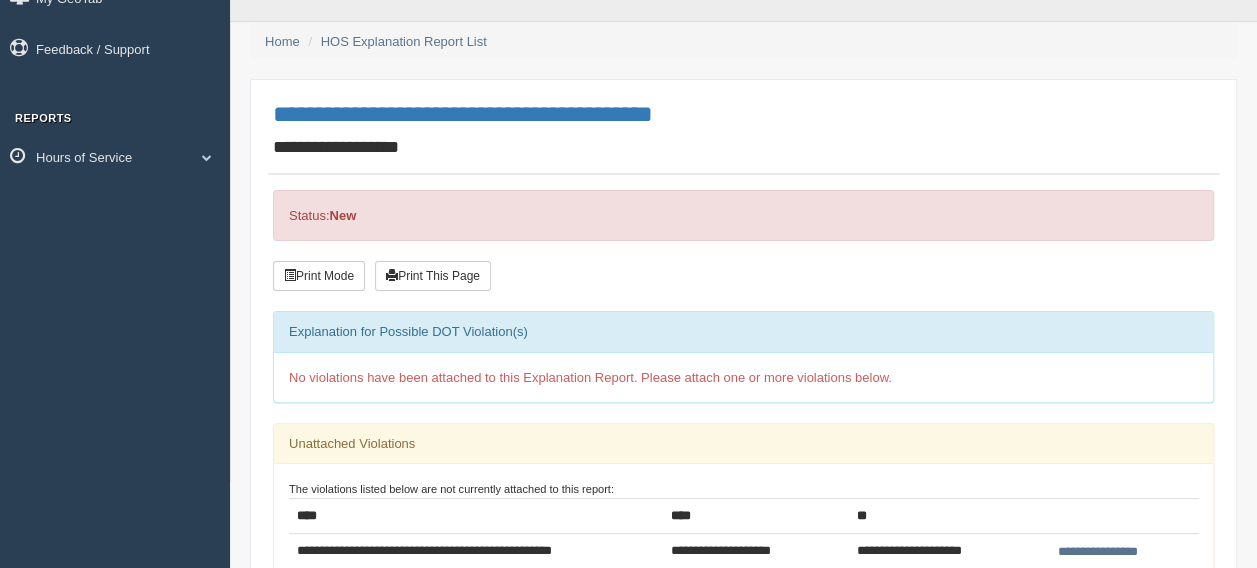 scroll, scrollTop: 300, scrollLeft: 0, axis: vertical 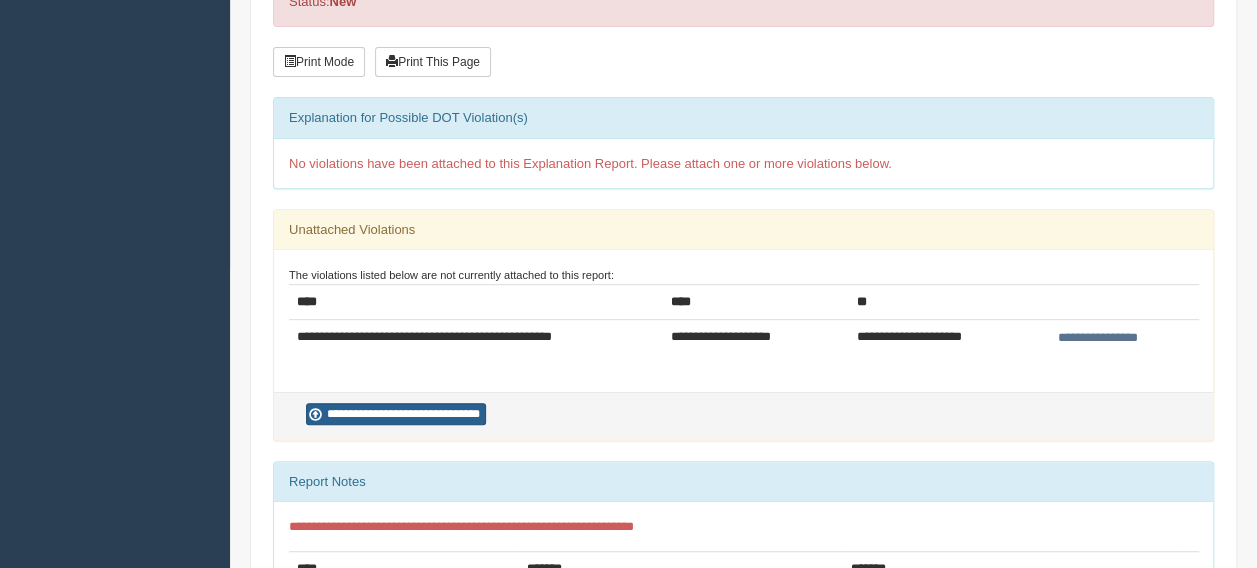 click on "**********" at bounding box center [396, 414] 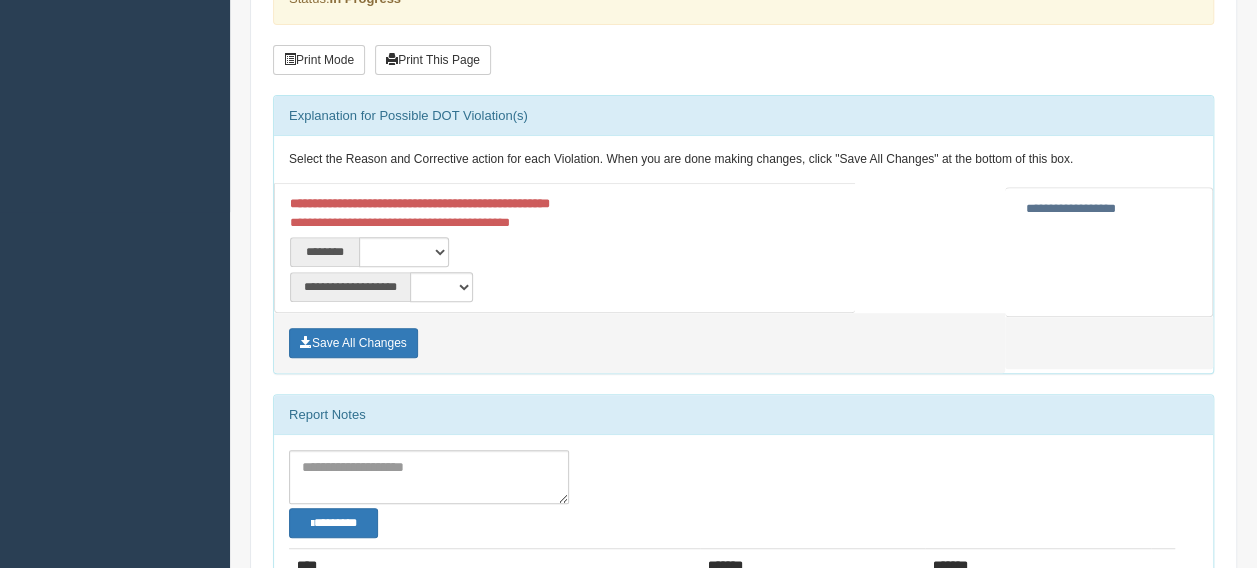 scroll, scrollTop: 400, scrollLeft: 0, axis: vertical 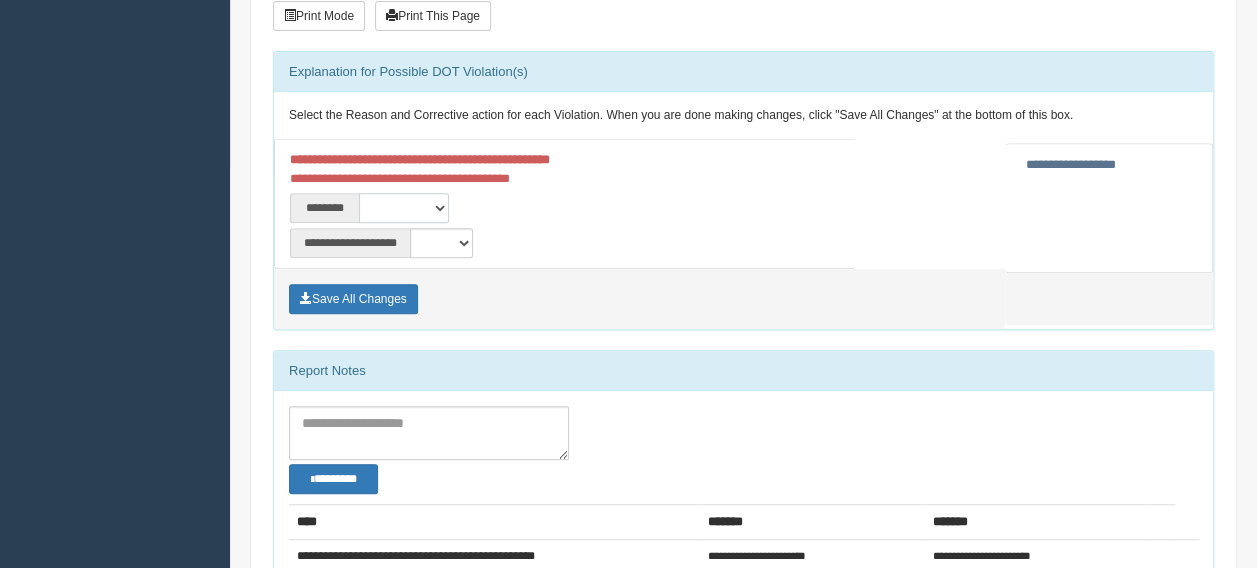 click on "**********" at bounding box center (404, 208) 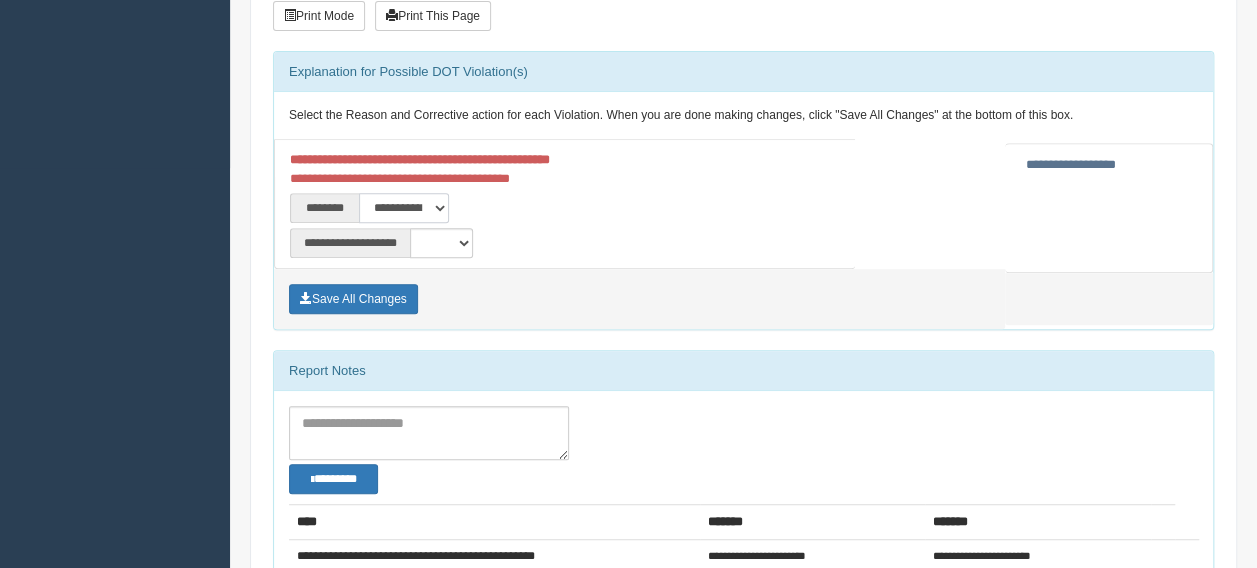 click on "**********" at bounding box center [404, 208] 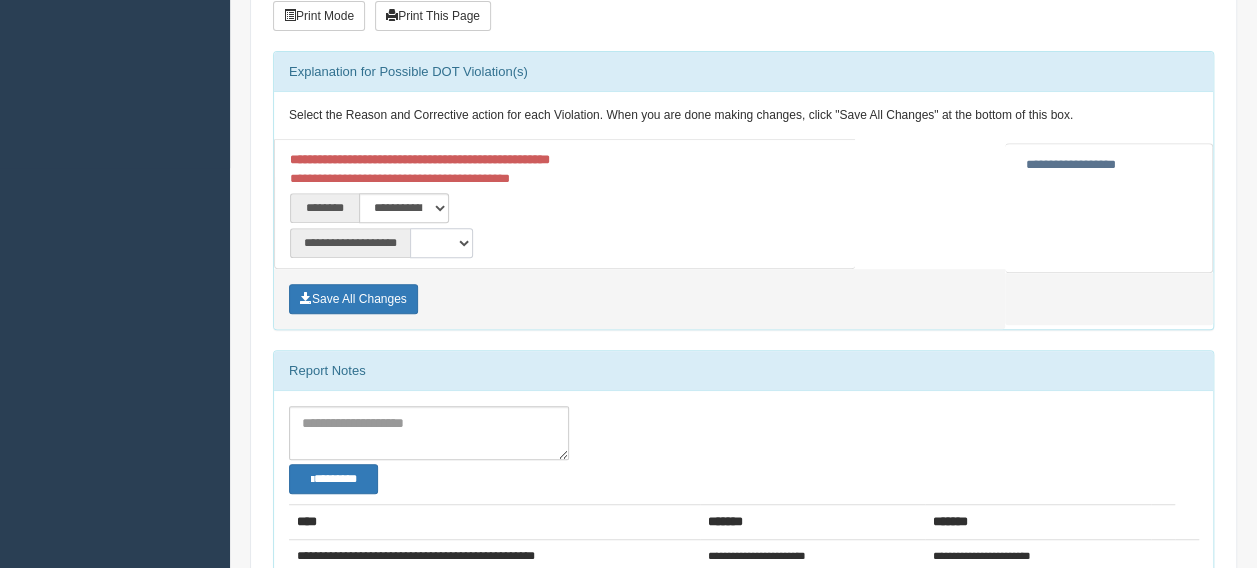 click on "**********" at bounding box center [441, 243] 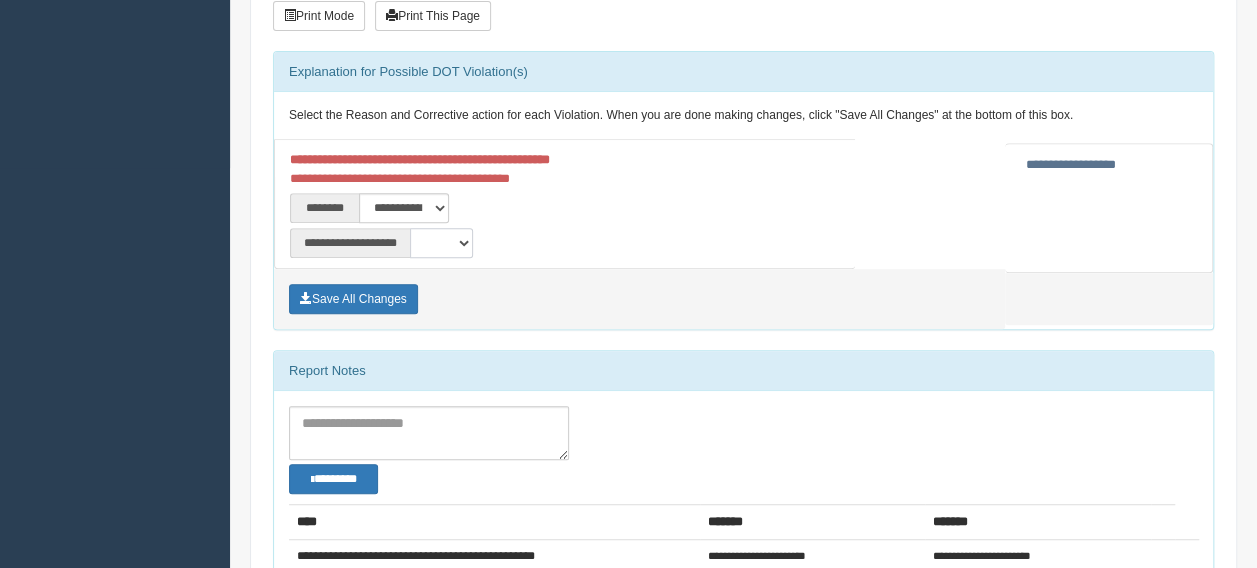 select on "**" 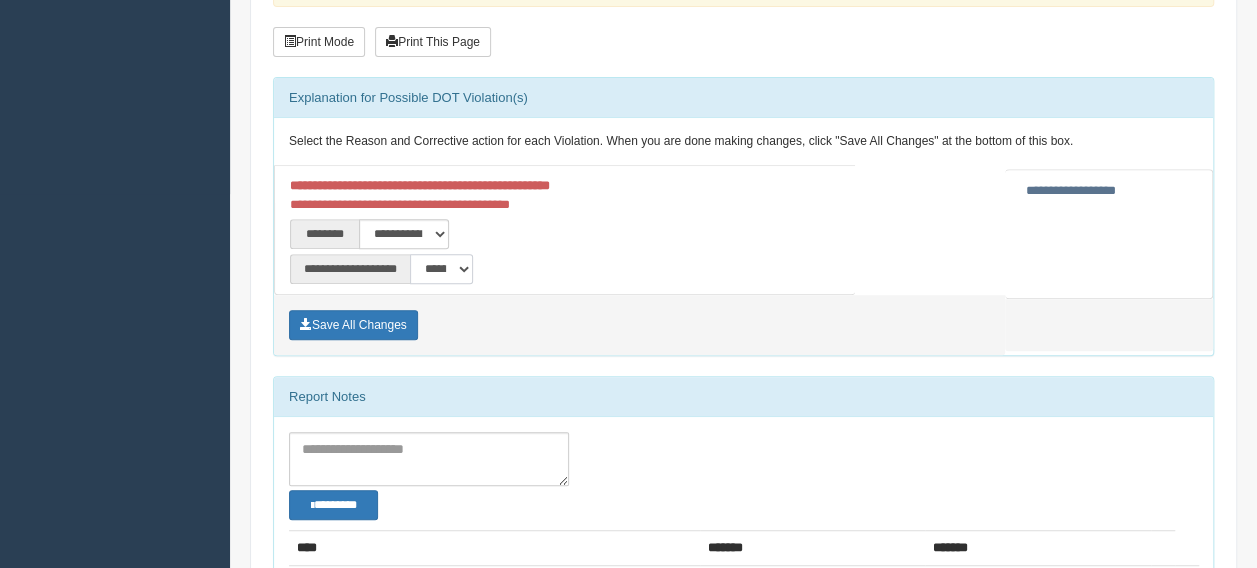 scroll, scrollTop: 400, scrollLeft: 0, axis: vertical 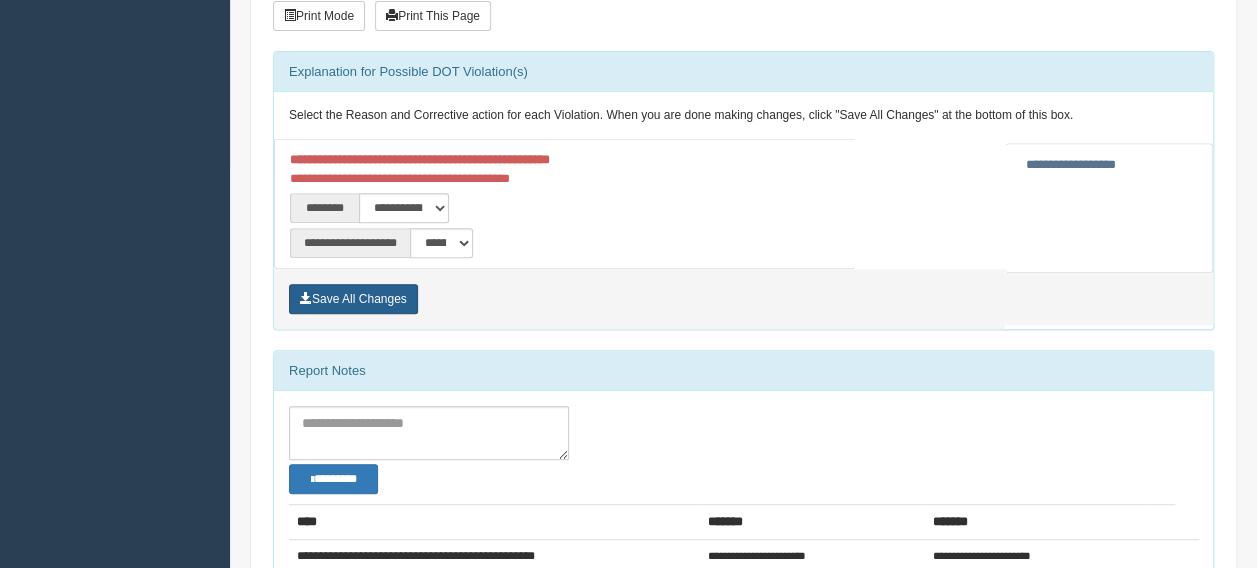 click on "Save All Changes" at bounding box center (353, 299) 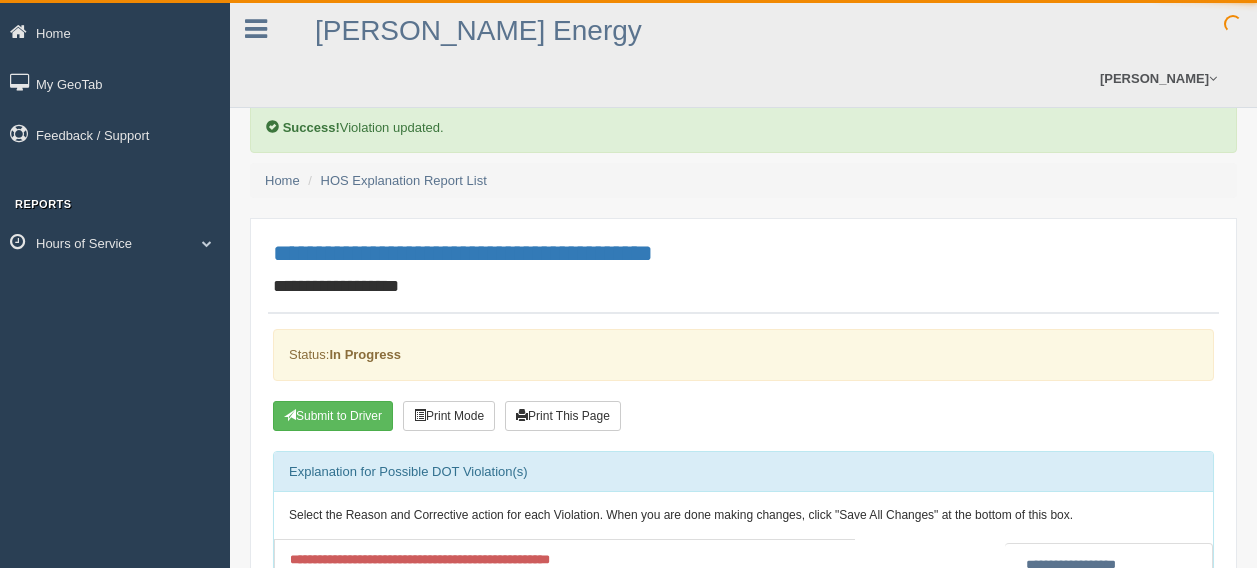 scroll, scrollTop: 0, scrollLeft: 0, axis: both 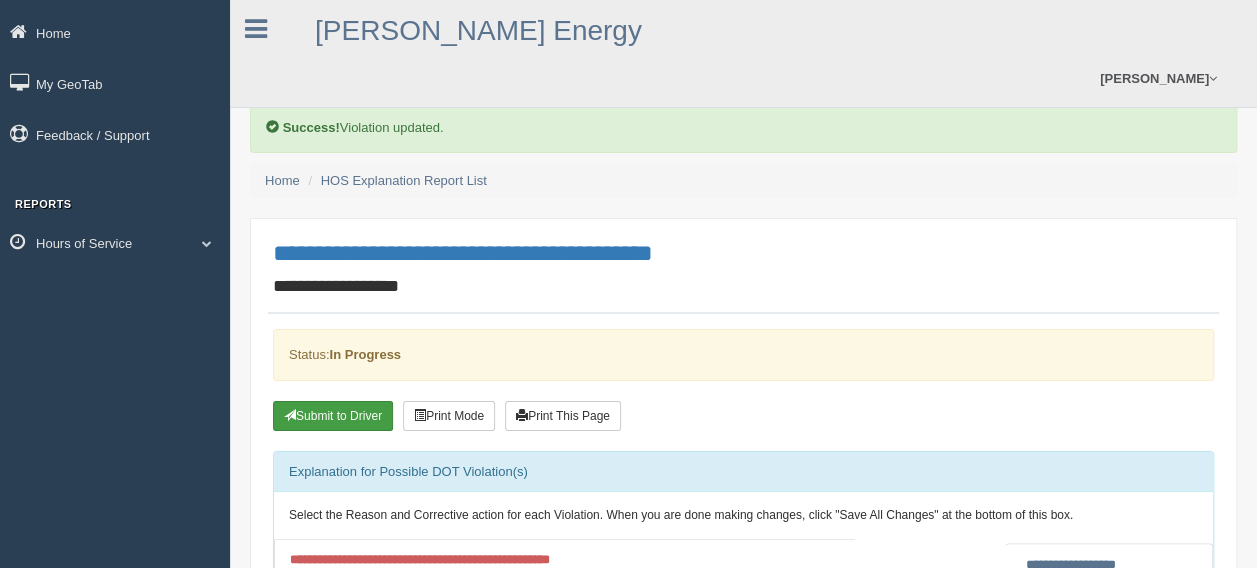 click on "Submit to Driver" at bounding box center (333, 416) 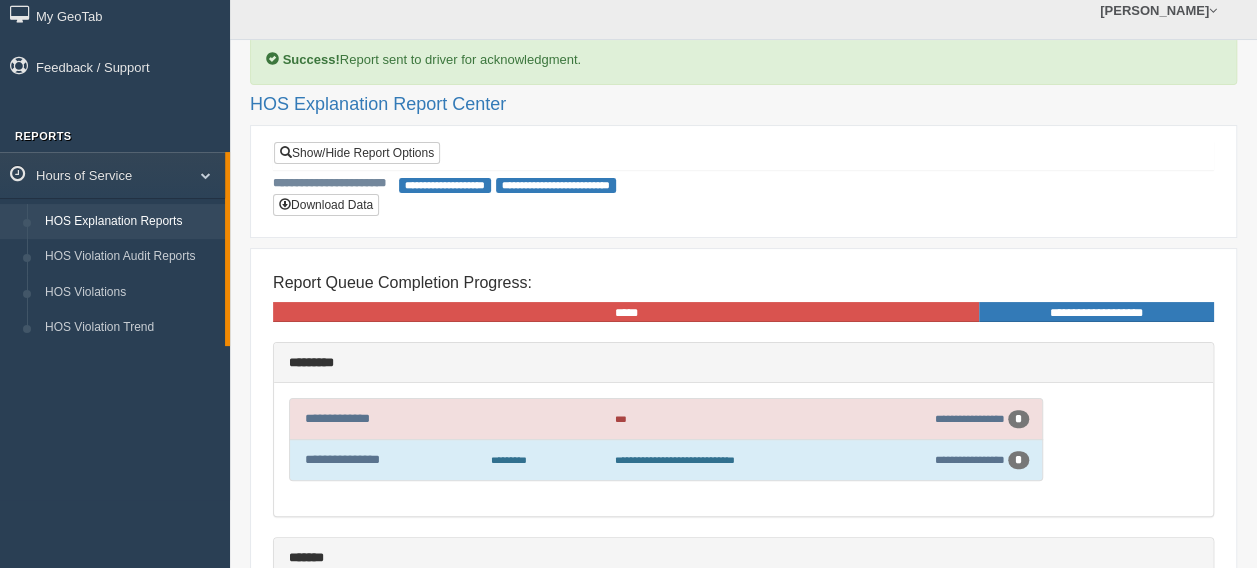 scroll, scrollTop: 100, scrollLeft: 0, axis: vertical 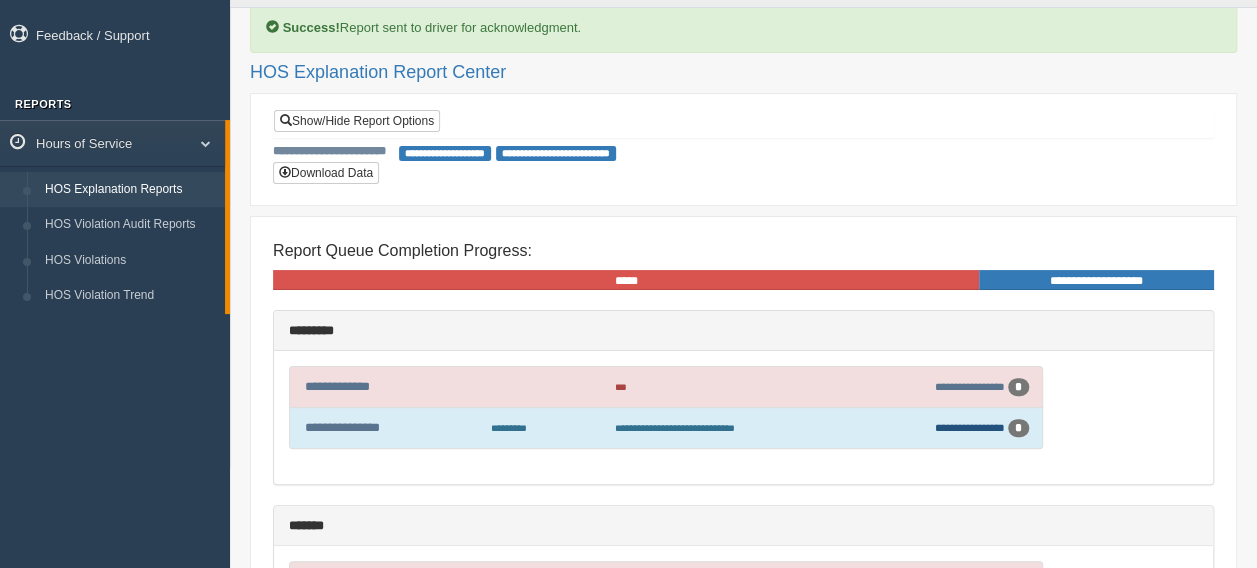click on "**********" at bounding box center [970, 427] 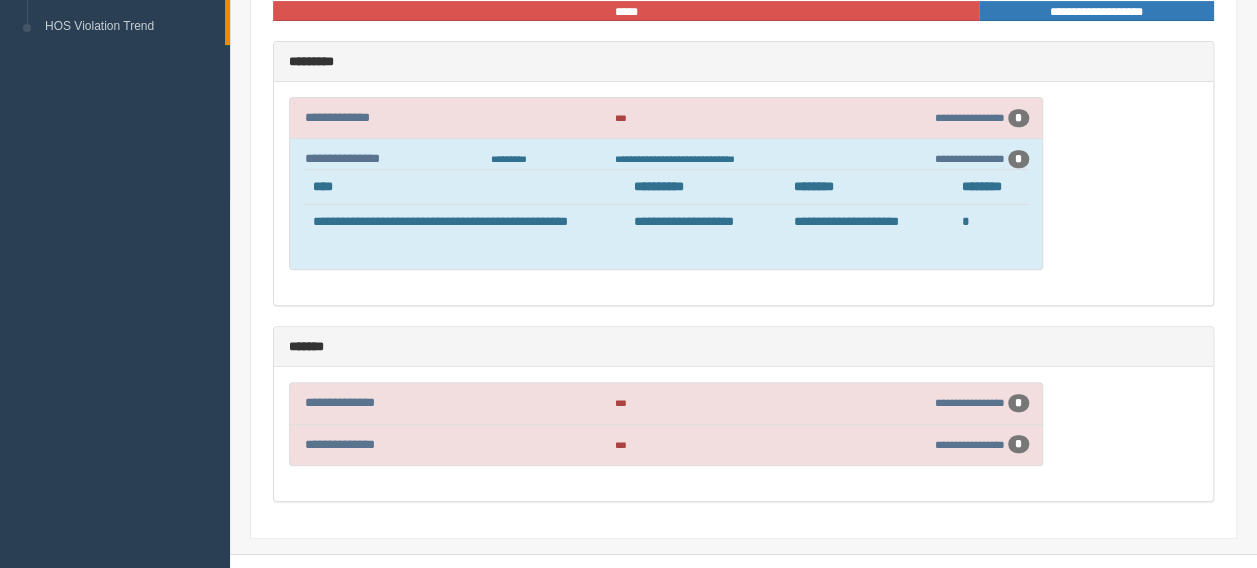 scroll, scrollTop: 380, scrollLeft: 0, axis: vertical 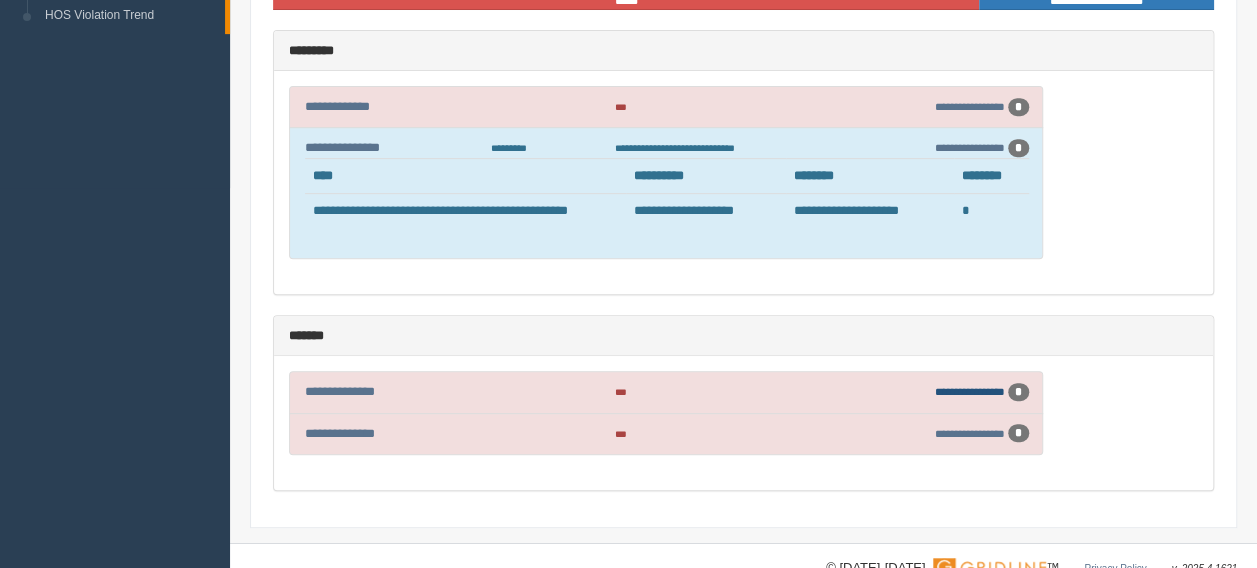click on "**********" at bounding box center [970, 391] 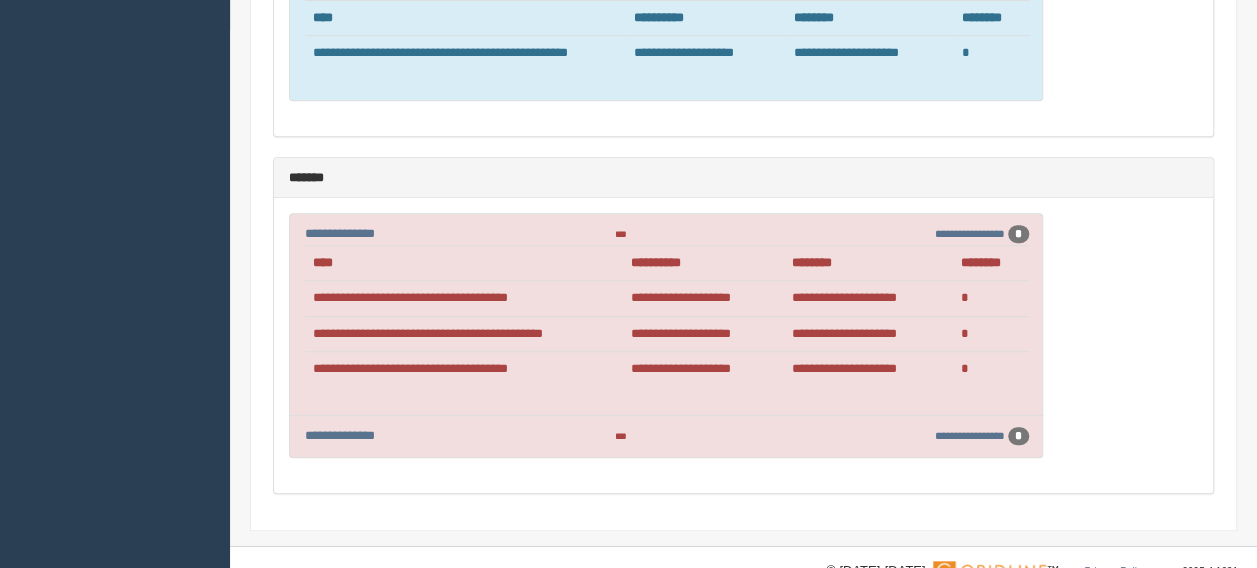 scroll, scrollTop: 540, scrollLeft: 0, axis: vertical 